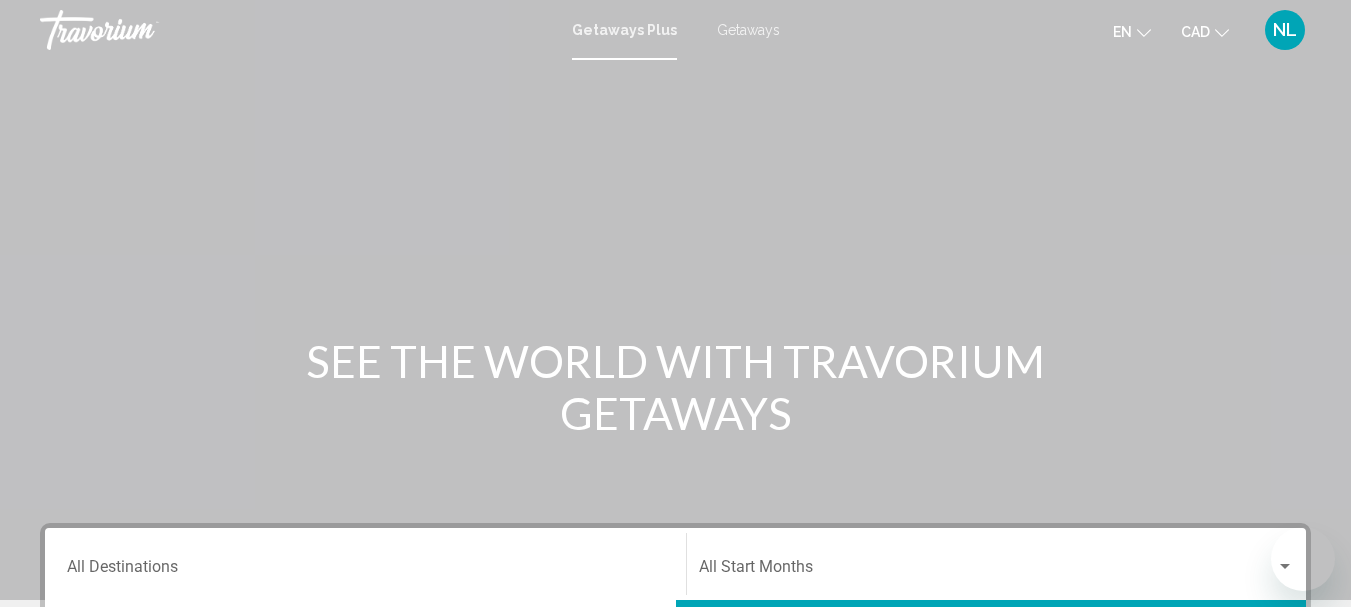 scroll, scrollTop: 0, scrollLeft: 0, axis: both 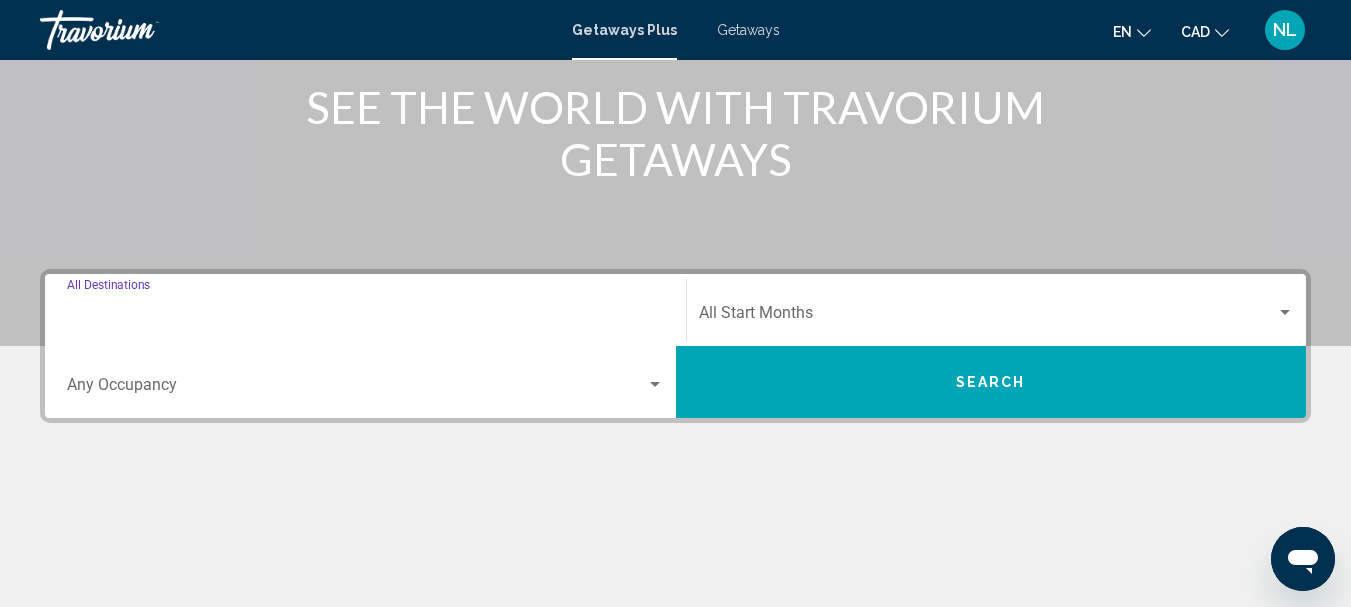 click on "Destination All Destinations" at bounding box center [365, 317] 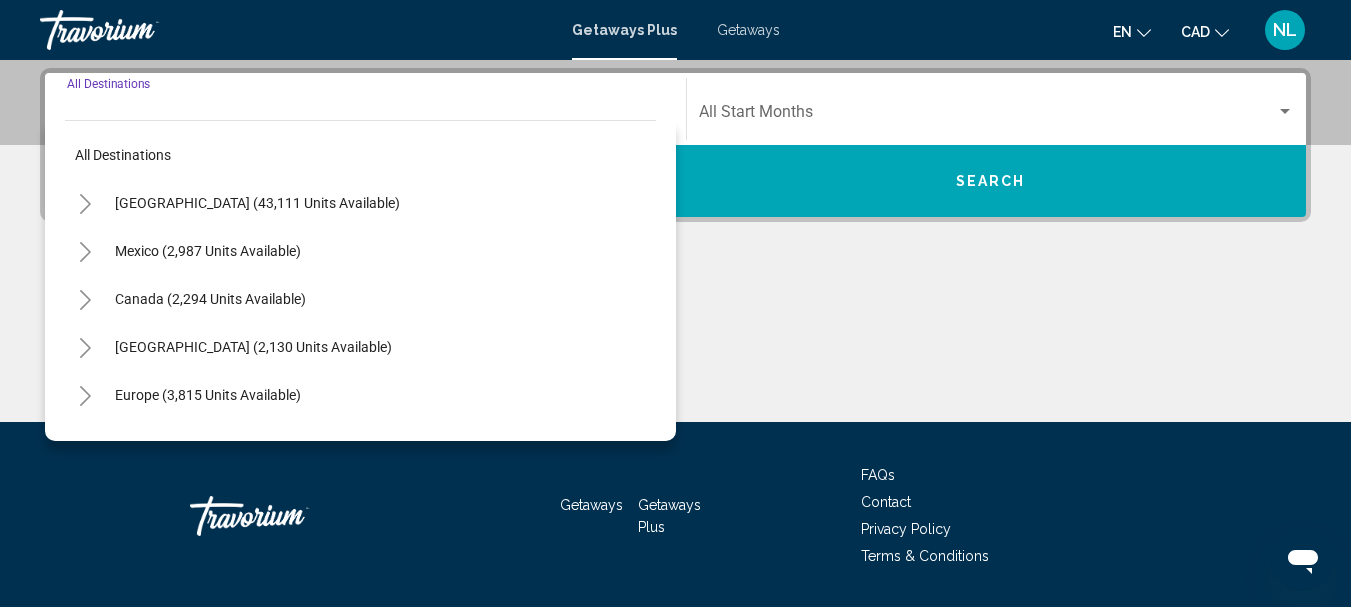 scroll, scrollTop: 458, scrollLeft: 0, axis: vertical 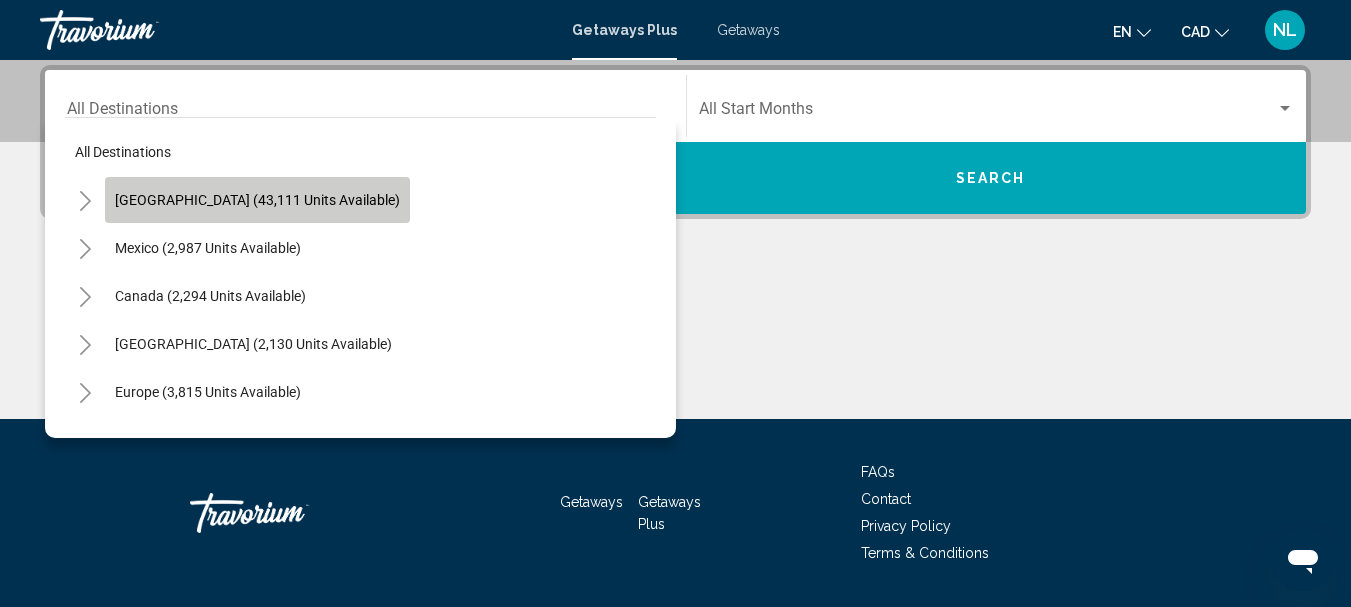 click on "[GEOGRAPHIC_DATA] (43,111 units available)" 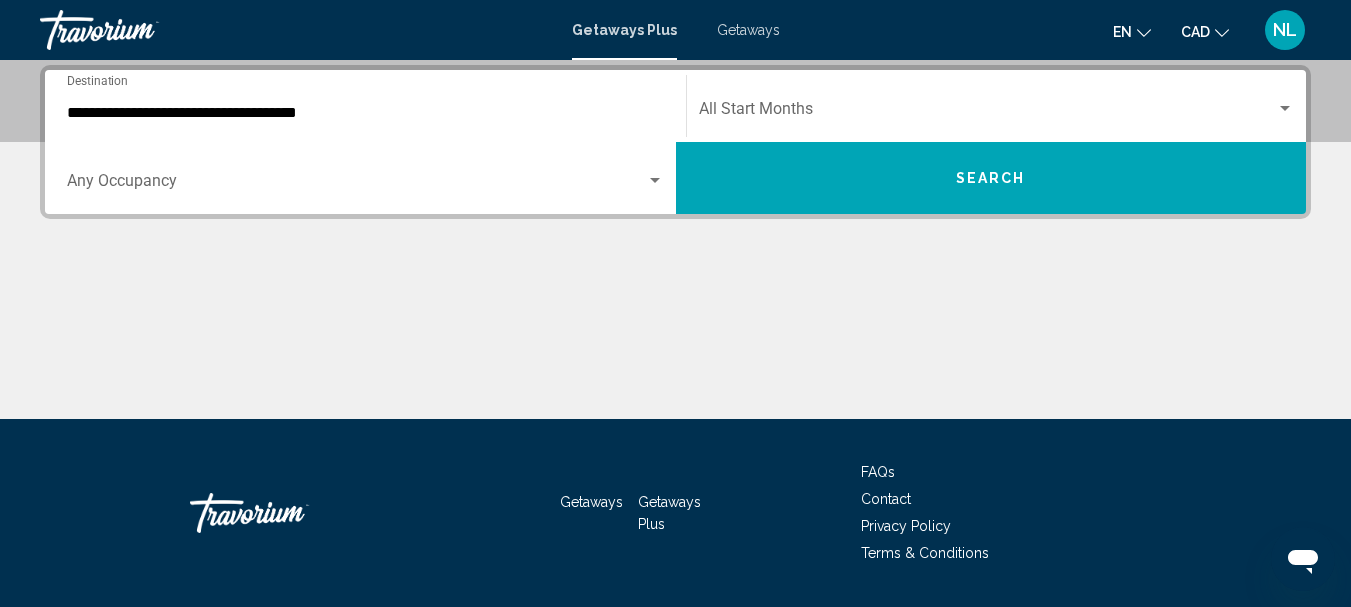 click on "Start Month All Start Months" 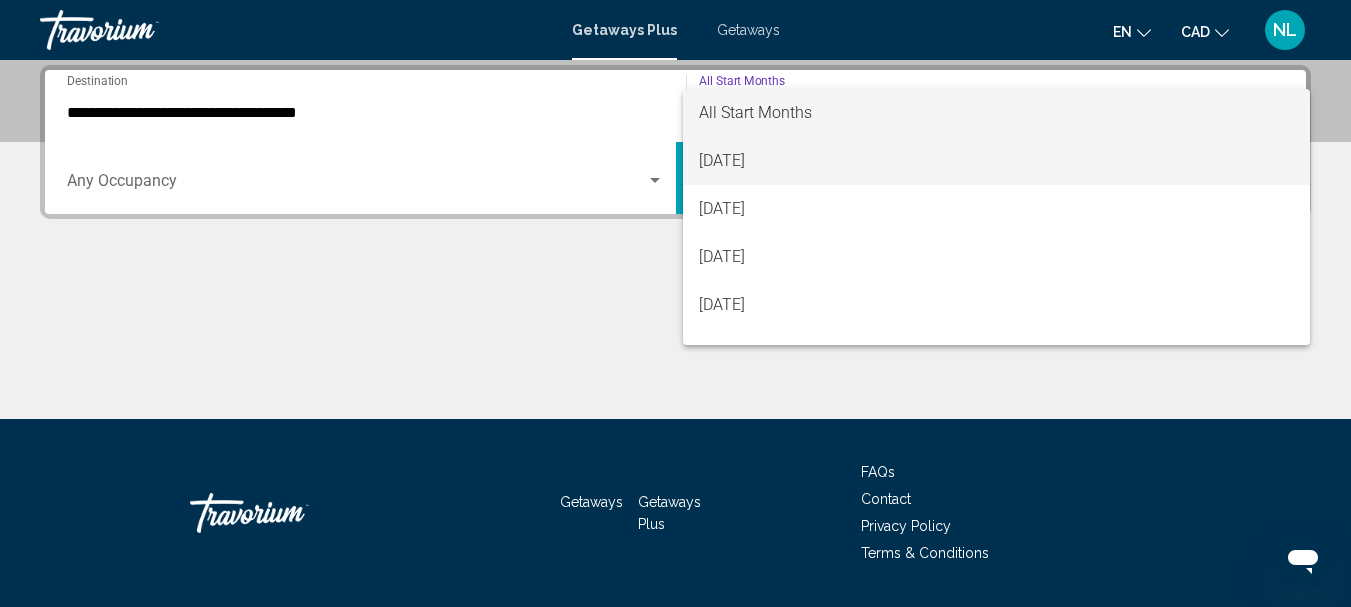 click on "[DATE]" at bounding box center [997, 161] 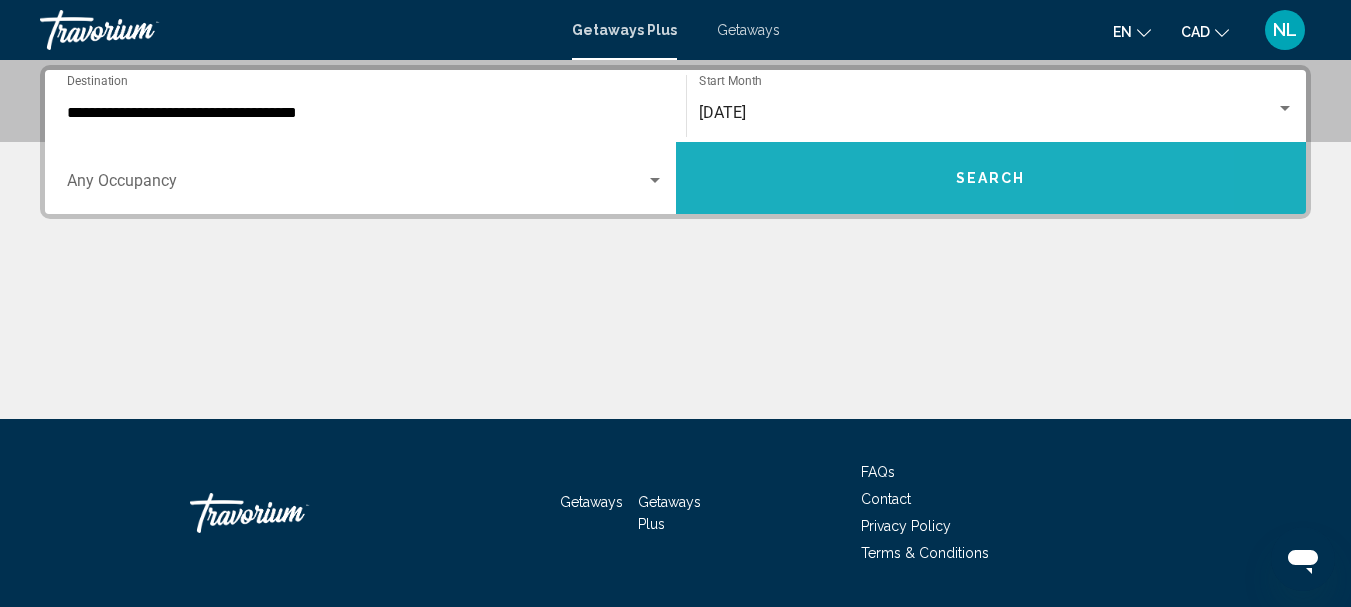 click on "Search" at bounding box center (991, 178) 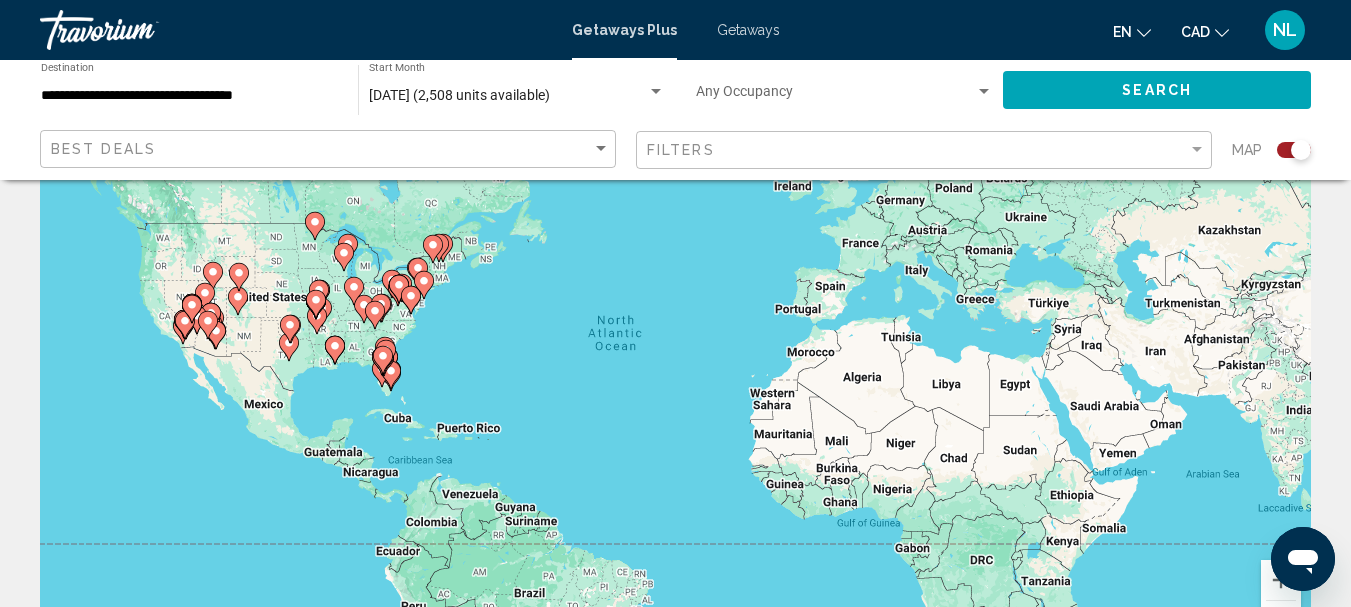 scroll, scrollTop: 177, scrollLeft: 0, axis: vertical 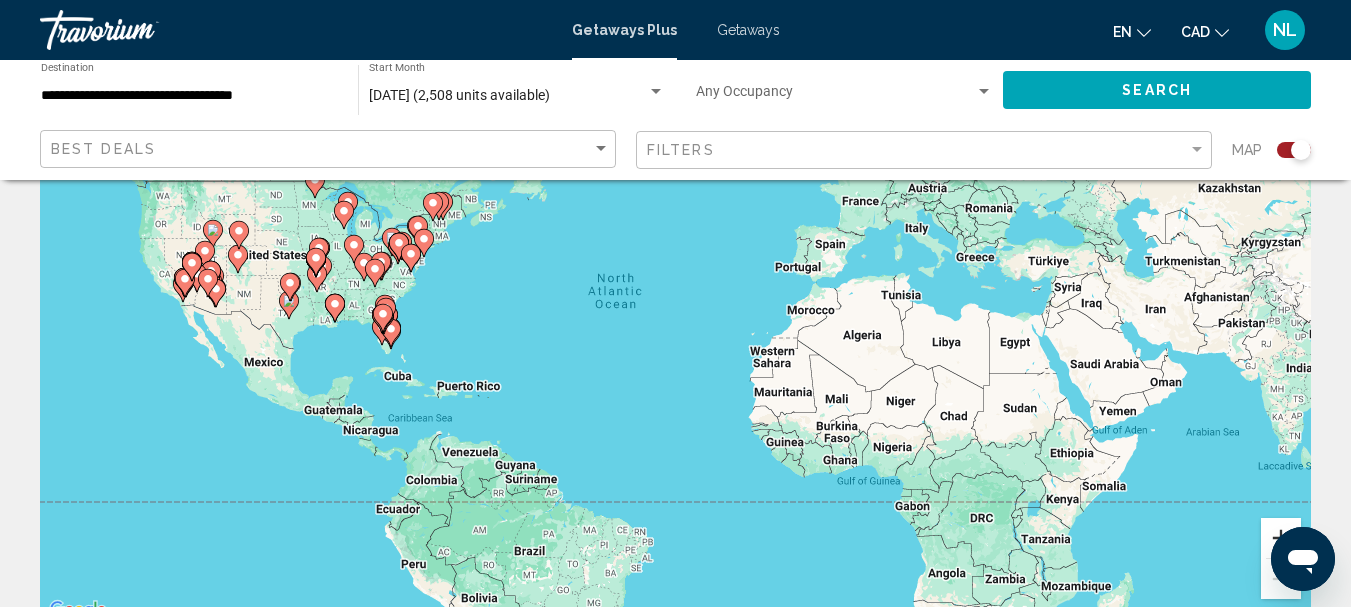 click at bounding box center (1281, 538) 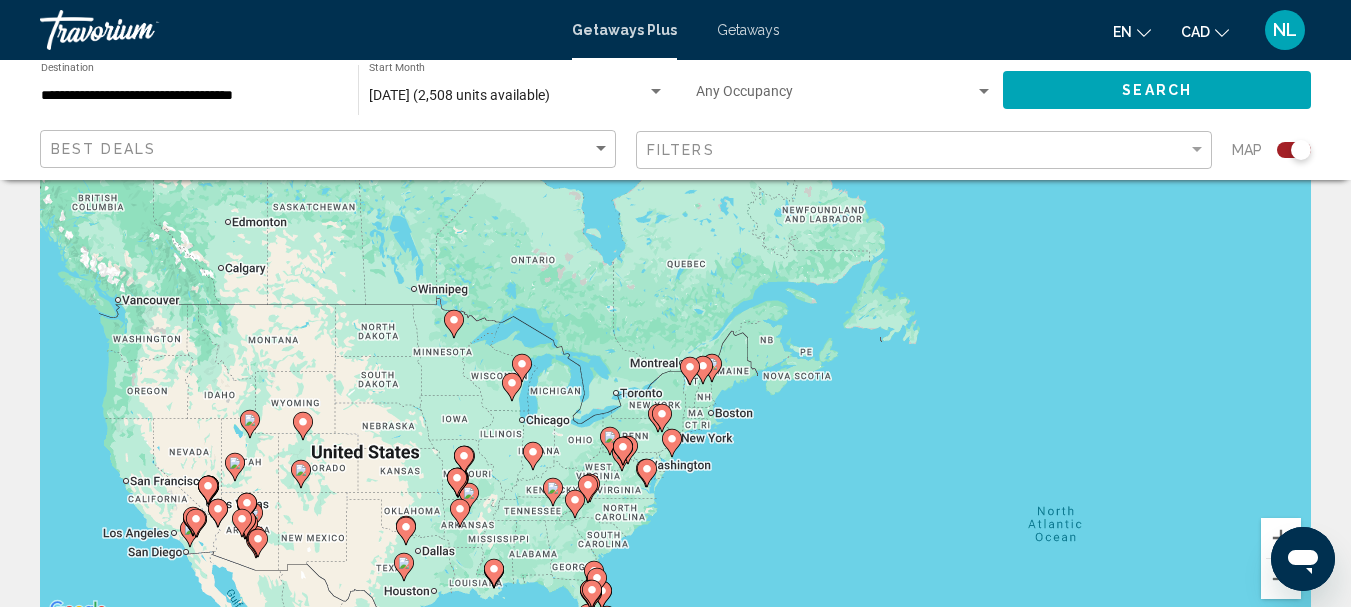 drag, startPoint x: 146, startPoint y: 365, endPoint x: 650, endPoint y: 630, distance: 569.42163 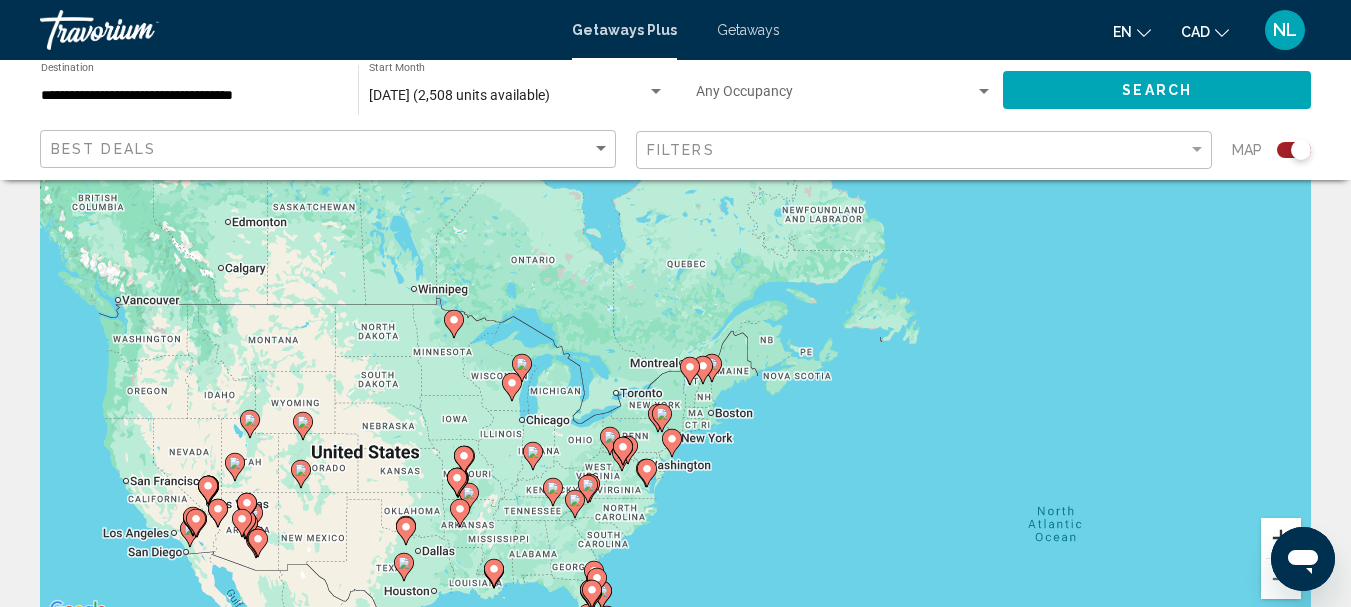 click at bounding box center (1281, 538) 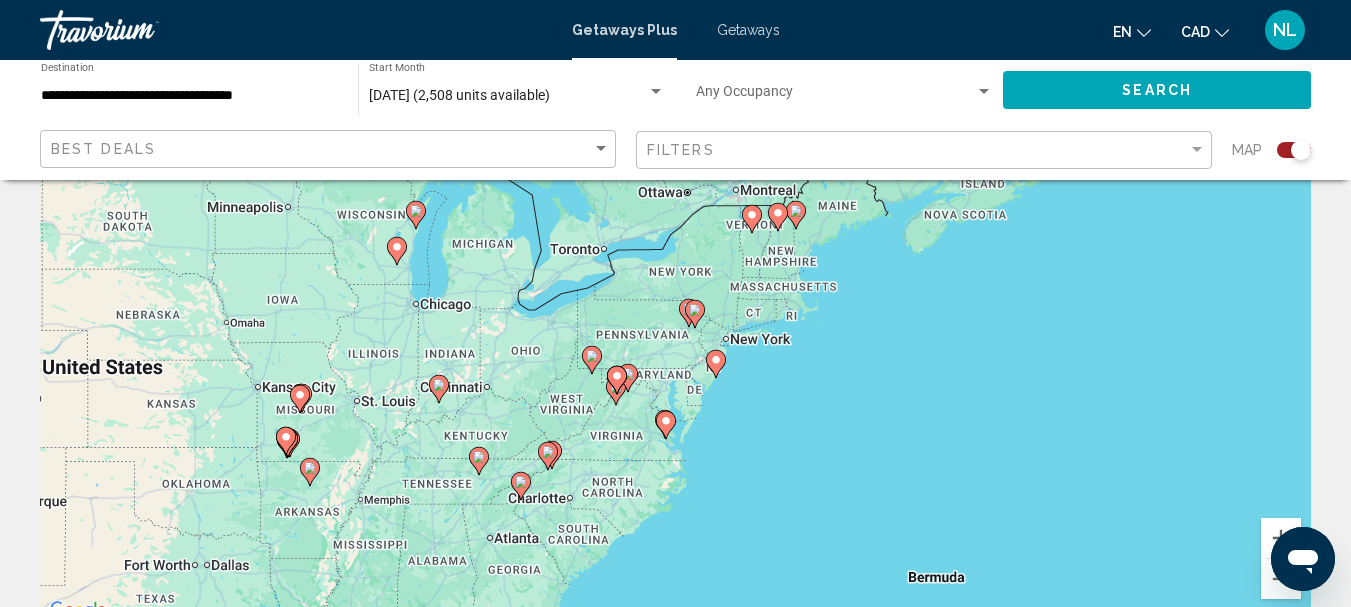 drag, startPoint x: 1008, startPoint y: 507, endPoint x: 1058, endPoint y: 262, distance: 250.04999 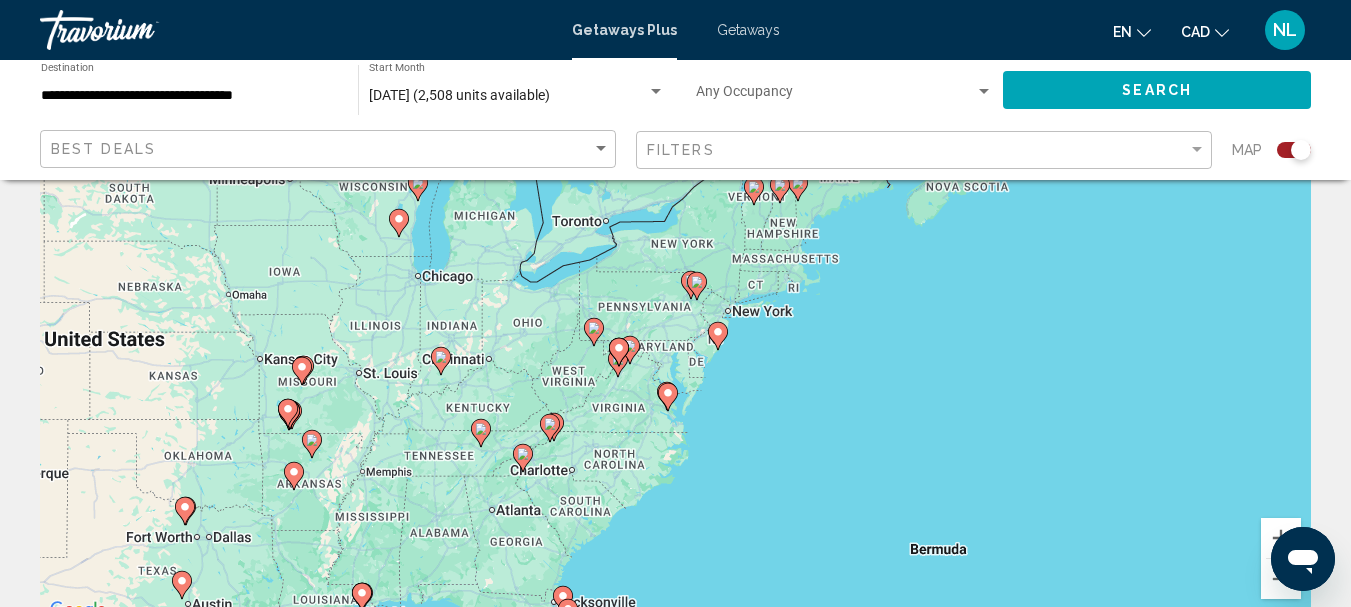 click 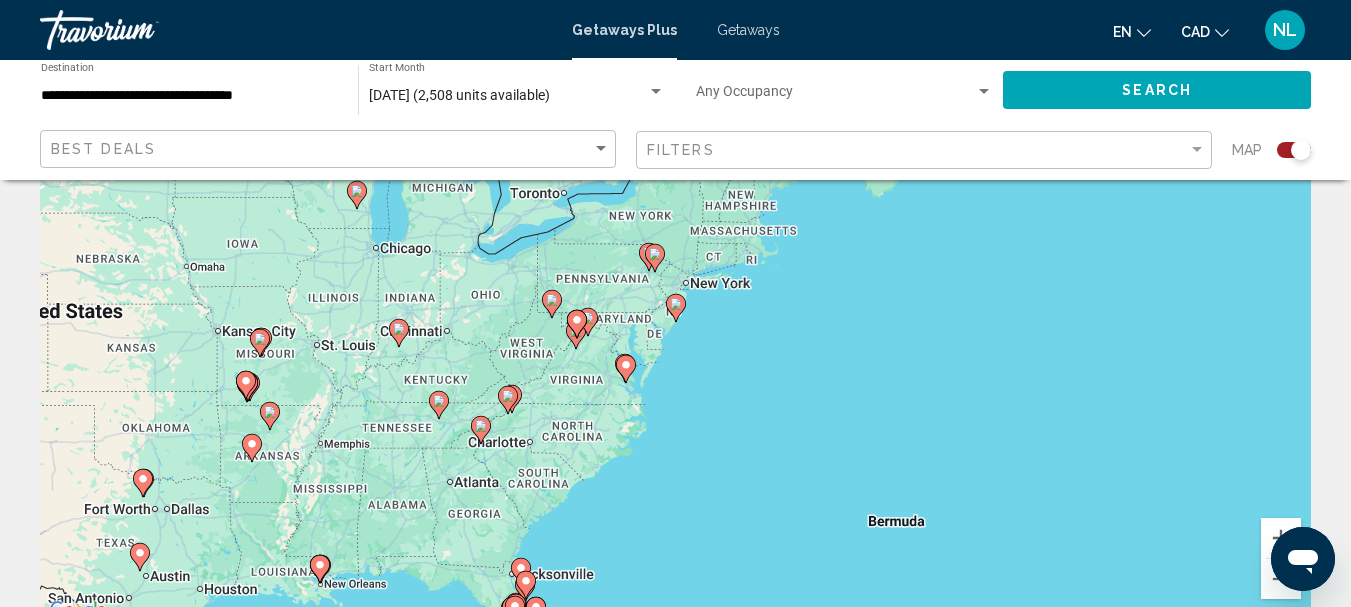 click 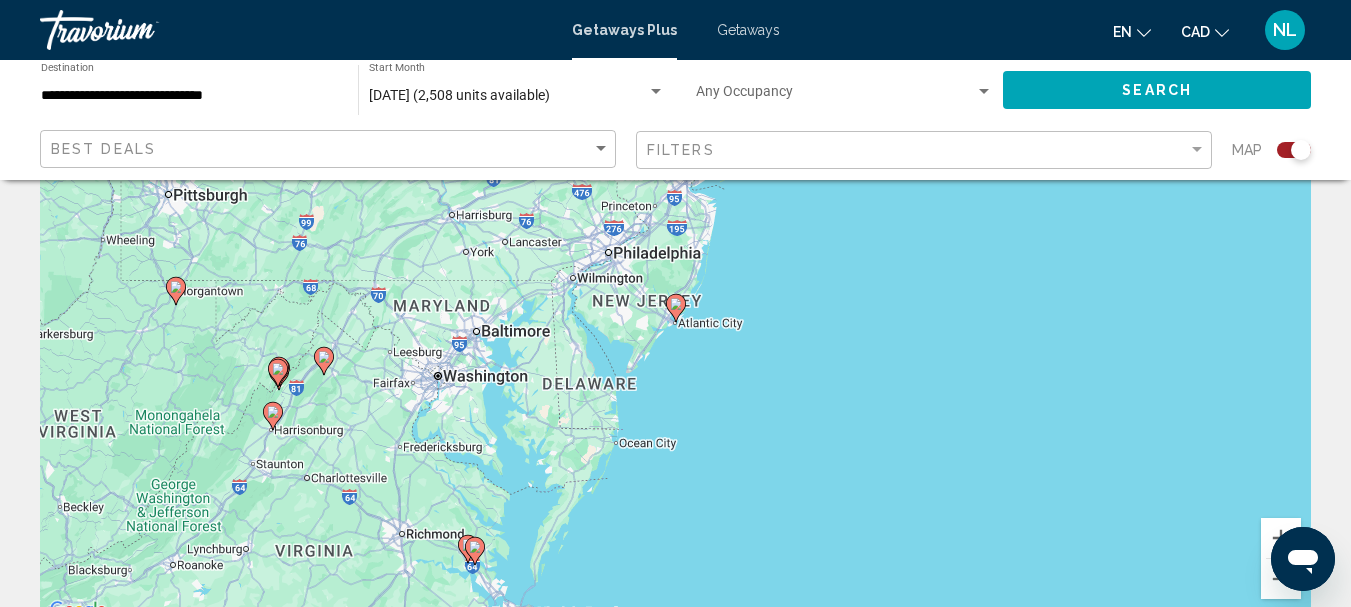 click 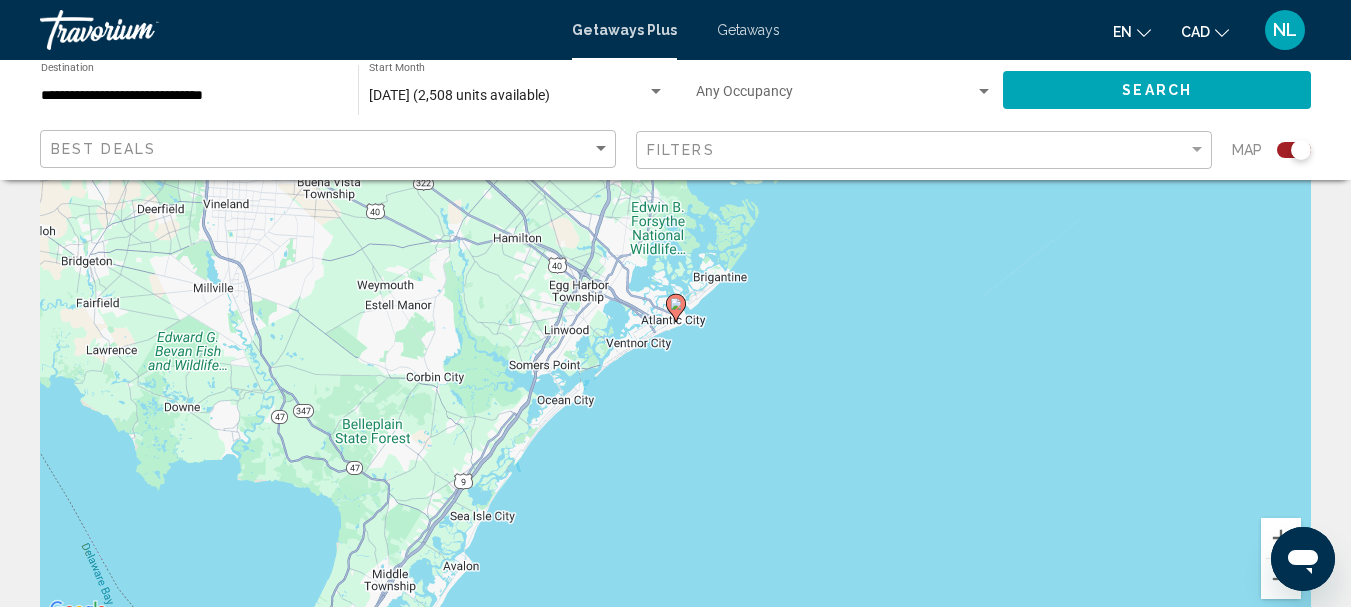 click 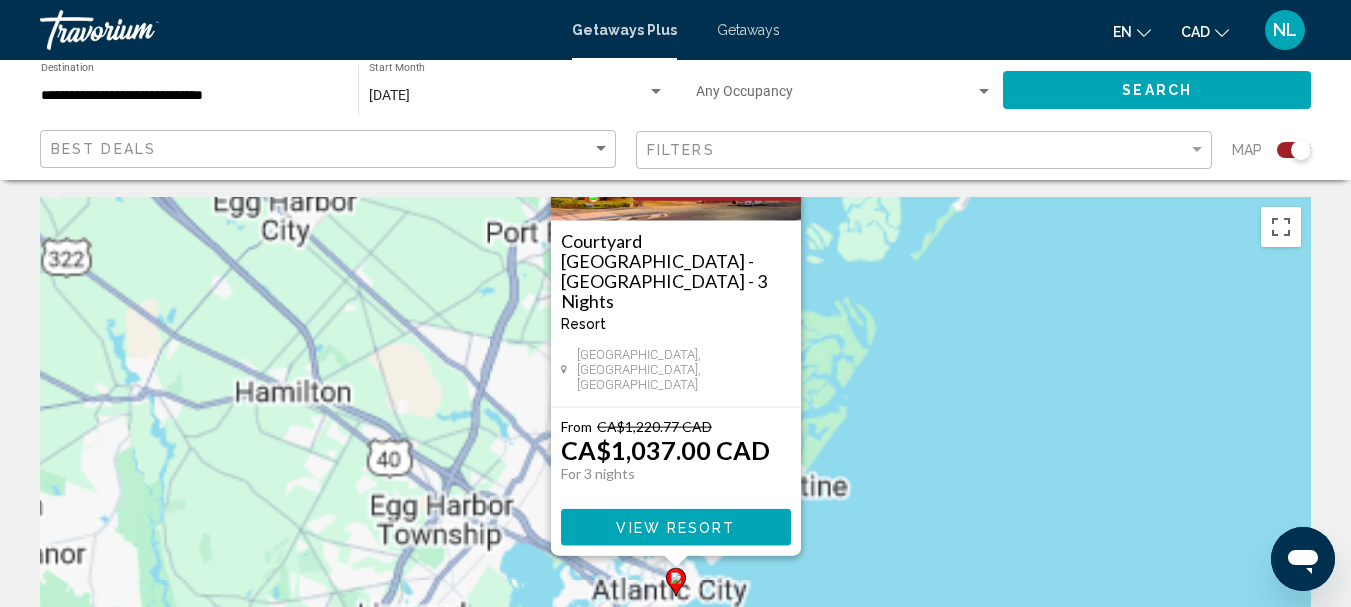scroll, scrollTop: 0, scrollLeft: 0, axis: both 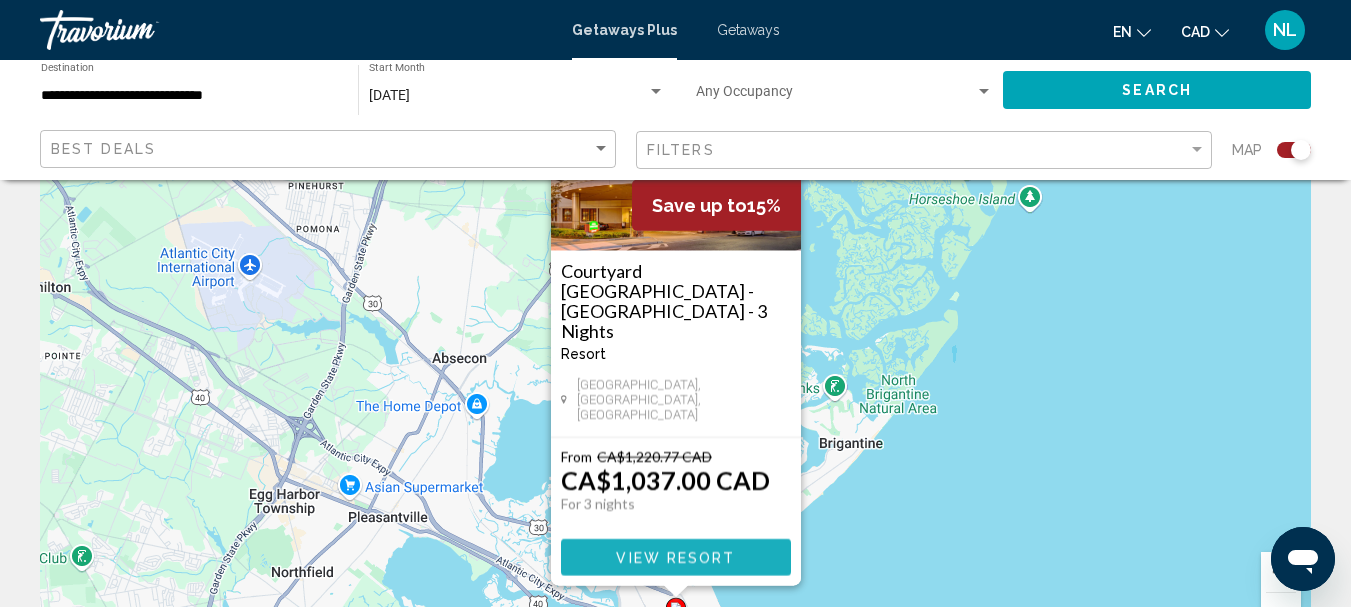 click on "View Resort" at bounding box center (675, 558) 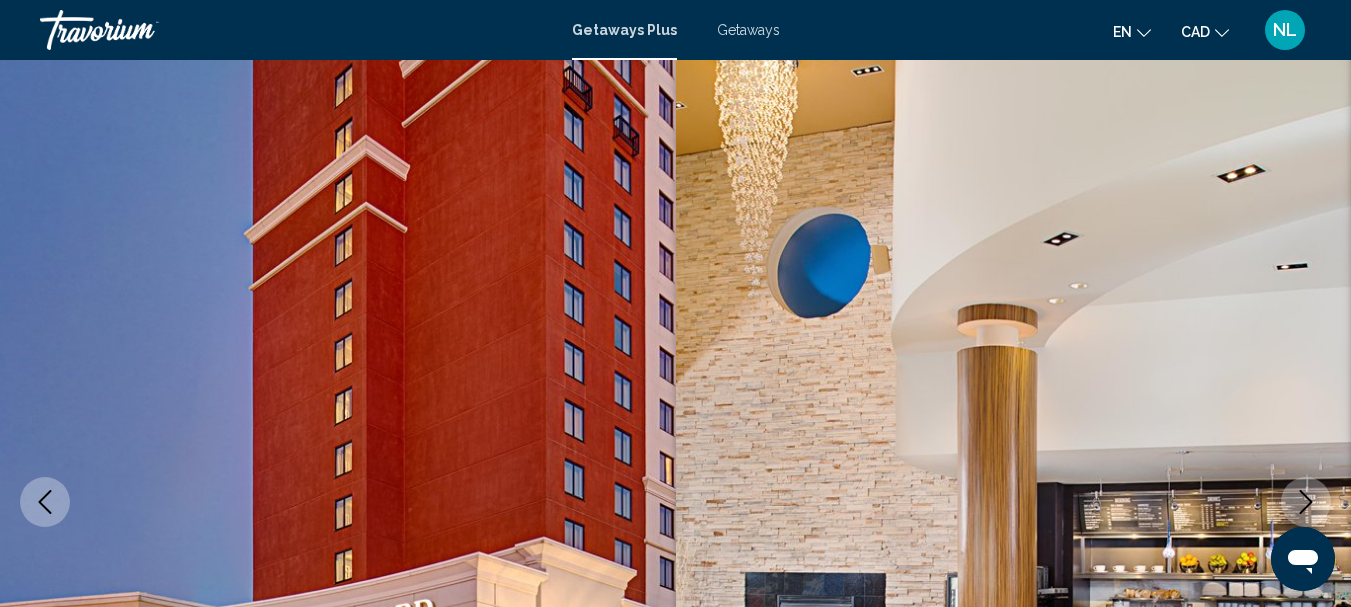 scroll, scrollTop: 0, scrollLeft: 0, axis: both 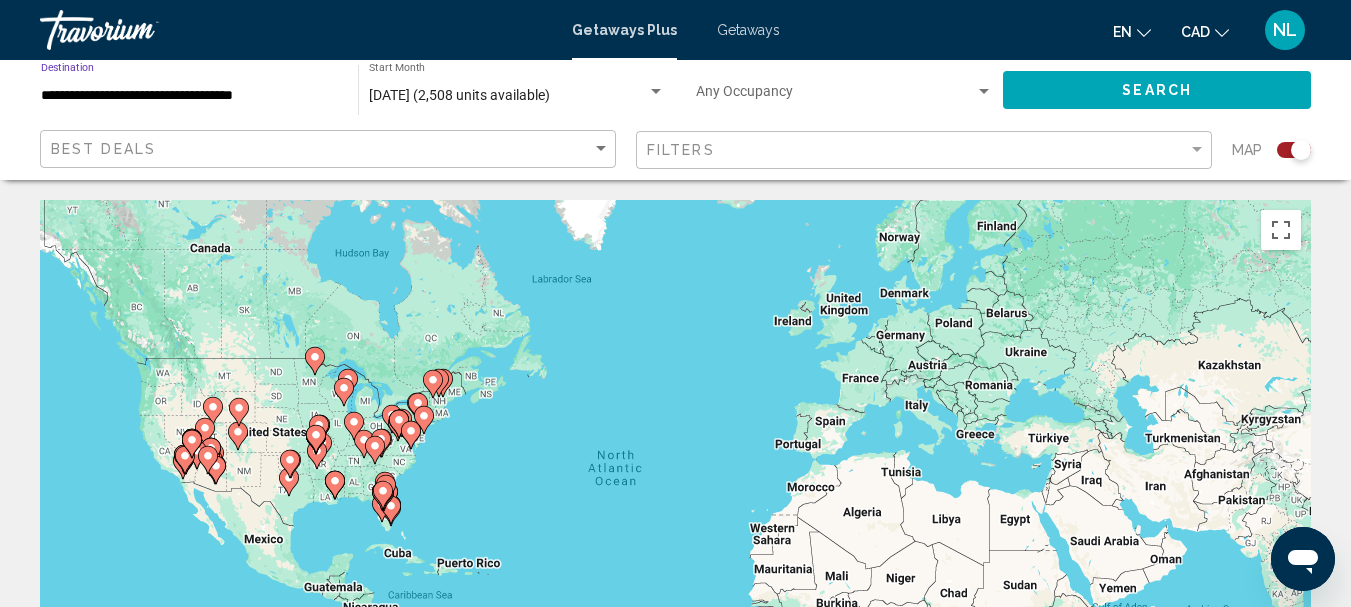 click on "**********" at bounding box center (189, 96) 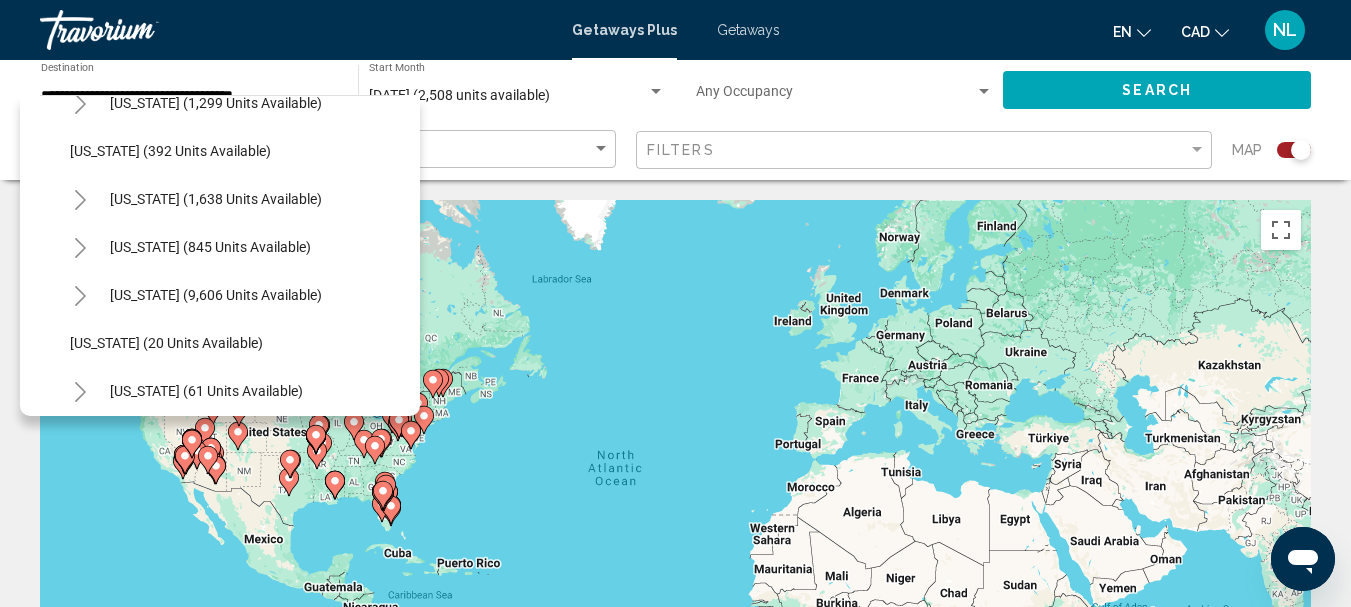 scroll, scrollTop: 0, scrollLeft: 0, axis: both 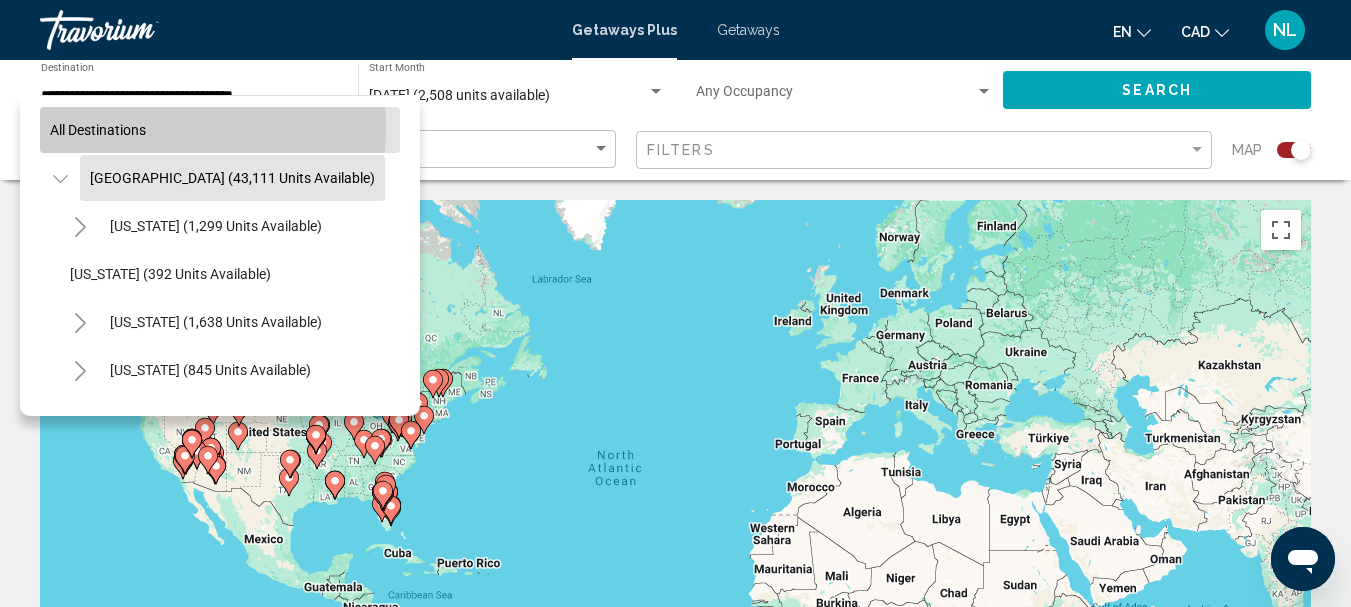 click on "All destinations" at bounding box center [98, 130] 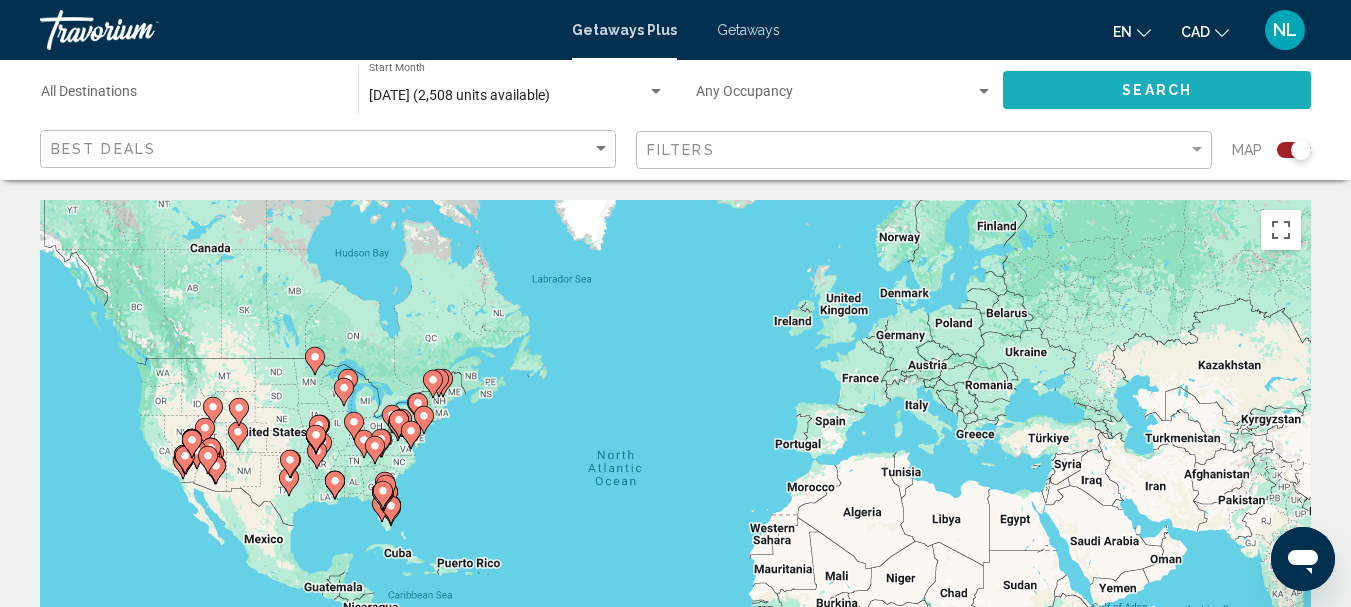 click on "Search" 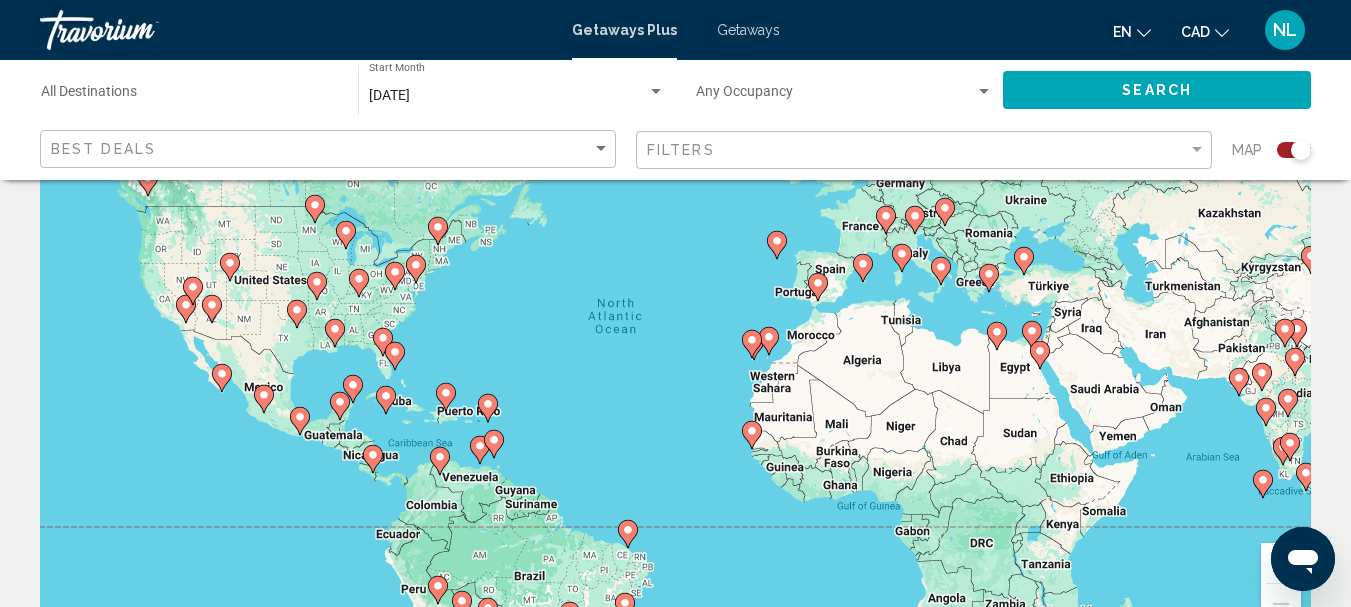 scroll, scrollTop: 188, scrollLeft: 0, axis: vertical 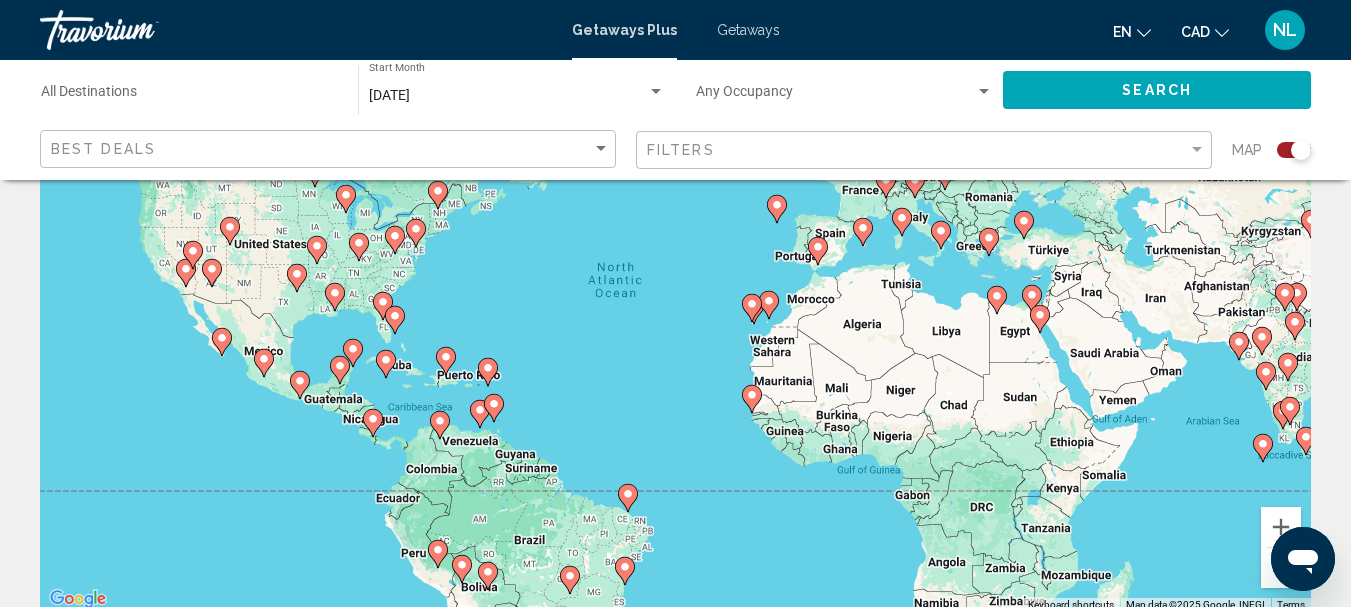 click 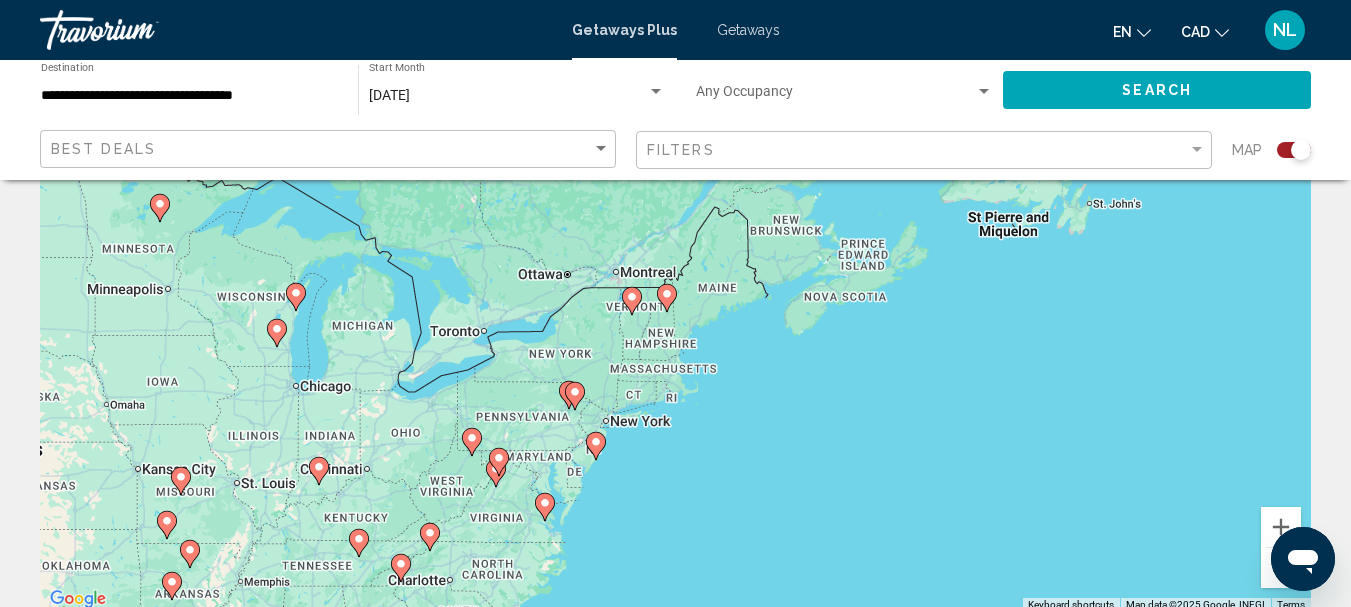 click 